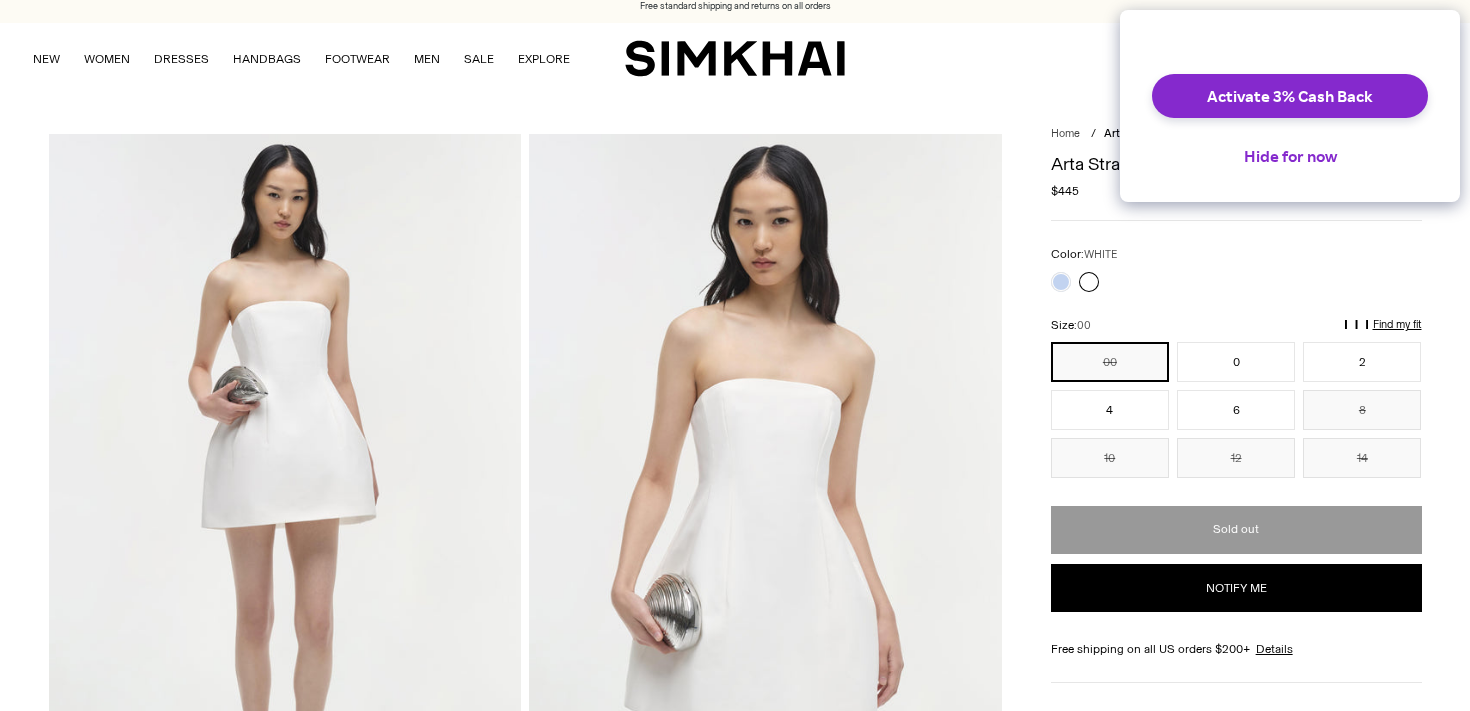 scroll, scrollTop: 0, scrollLeft: 0, axis: both 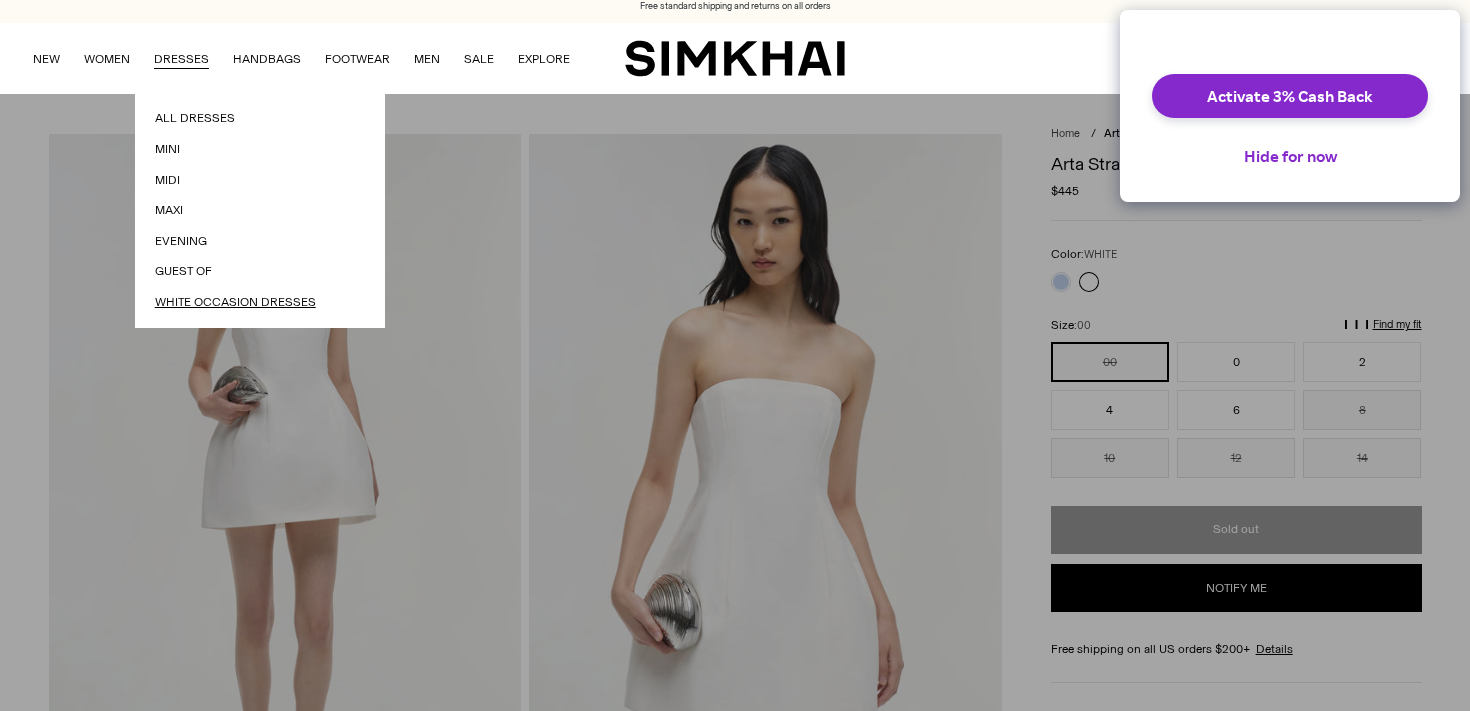 click on "White Occasion Dresses" at bounding box center [260, 302] 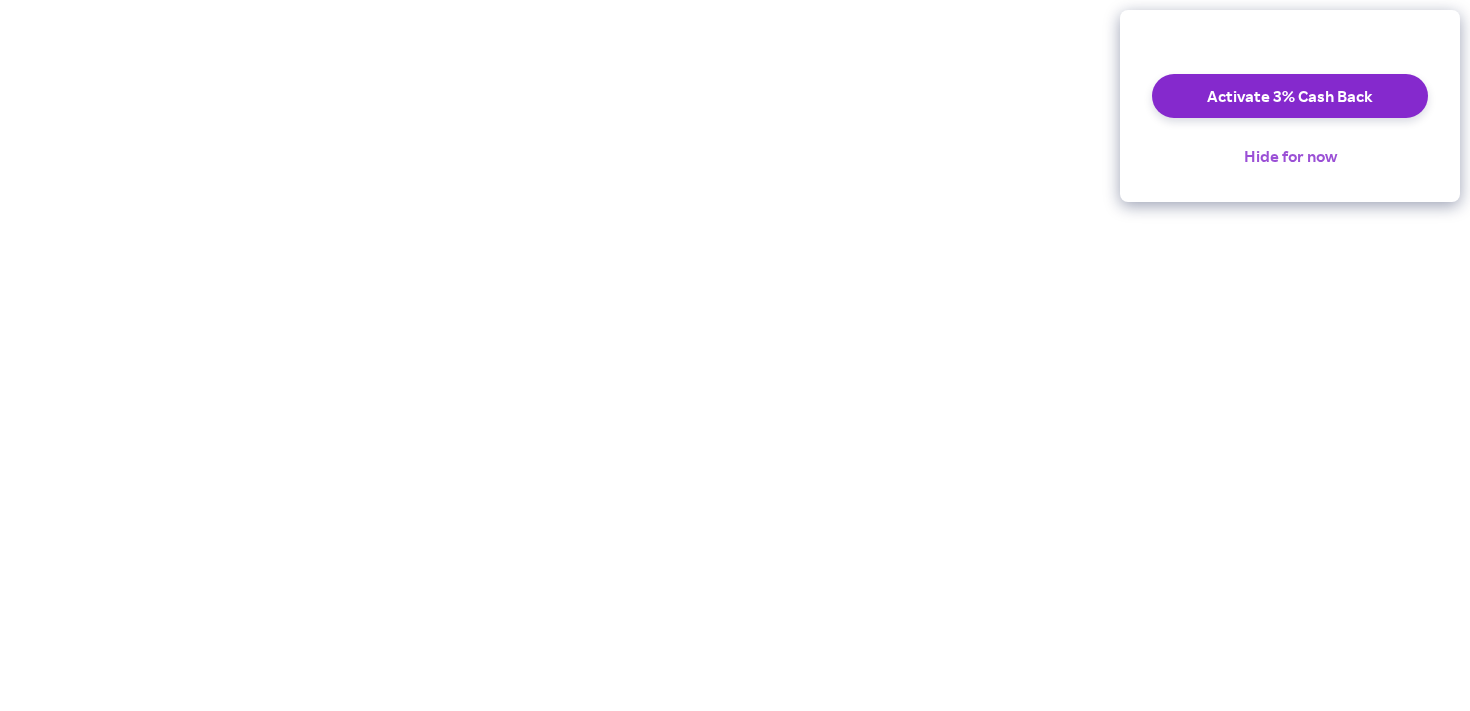 click on "Hide for now" at bounding box center (1290, 156) 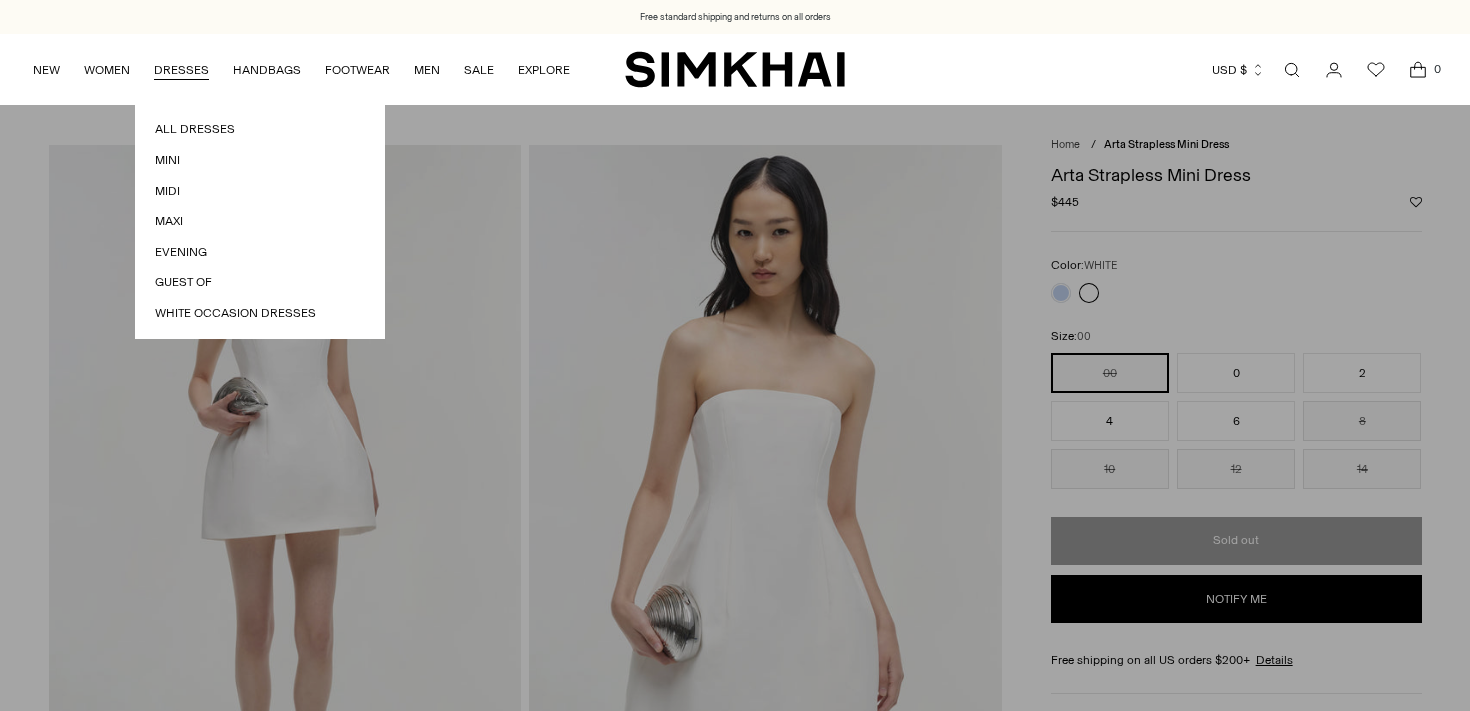 scroll, scrollTop: 0, scrollLeft: 0, axis: both 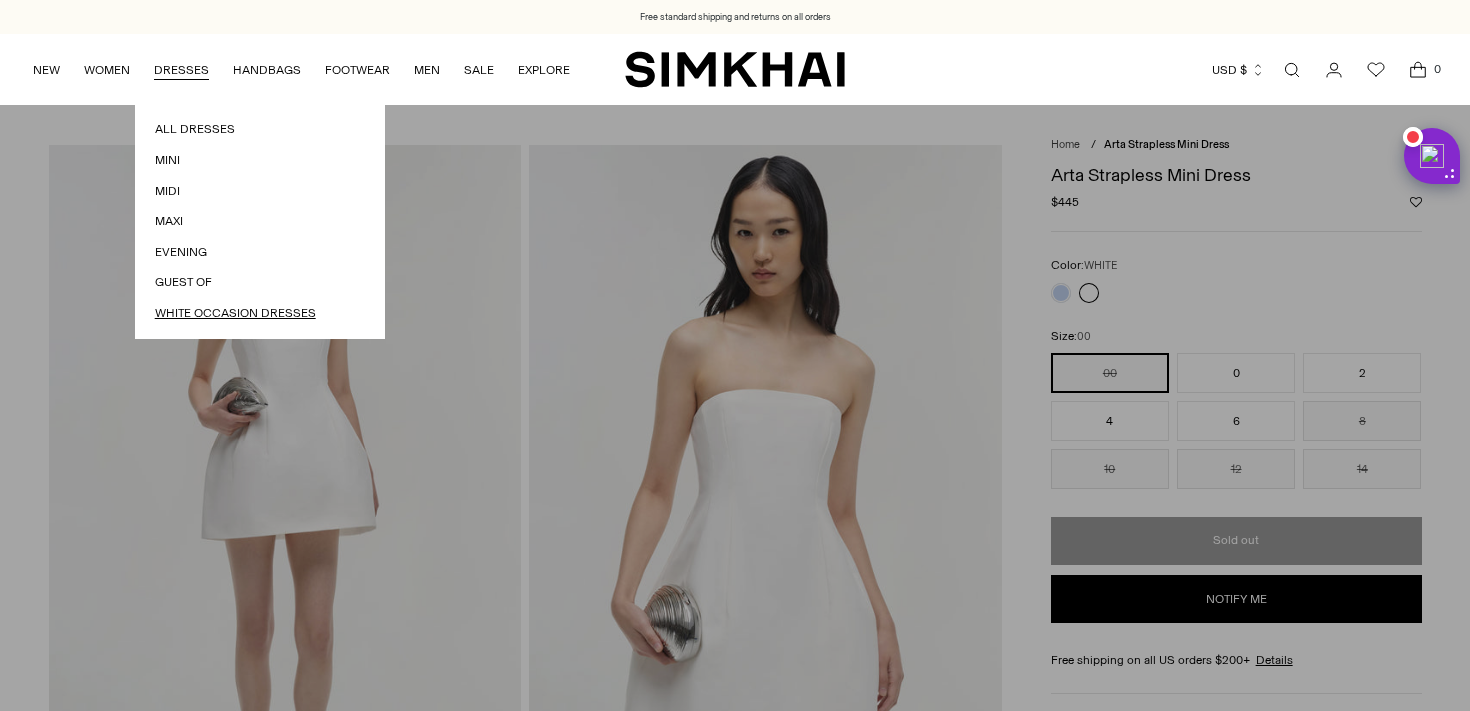 click on "White Occasion Dresses" at bounding box center [260, 313] 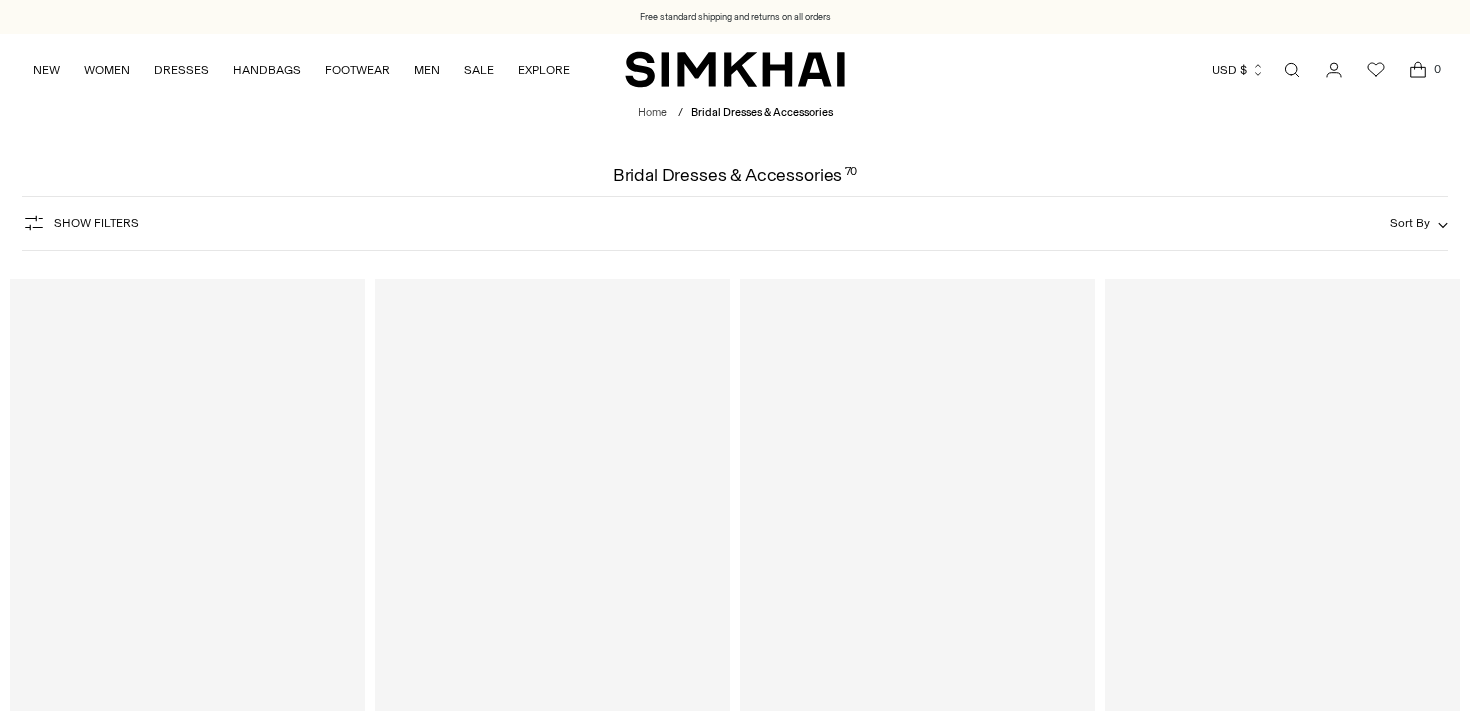 scroll, scrollTop: 0, scrollLeft: 0, axis: both 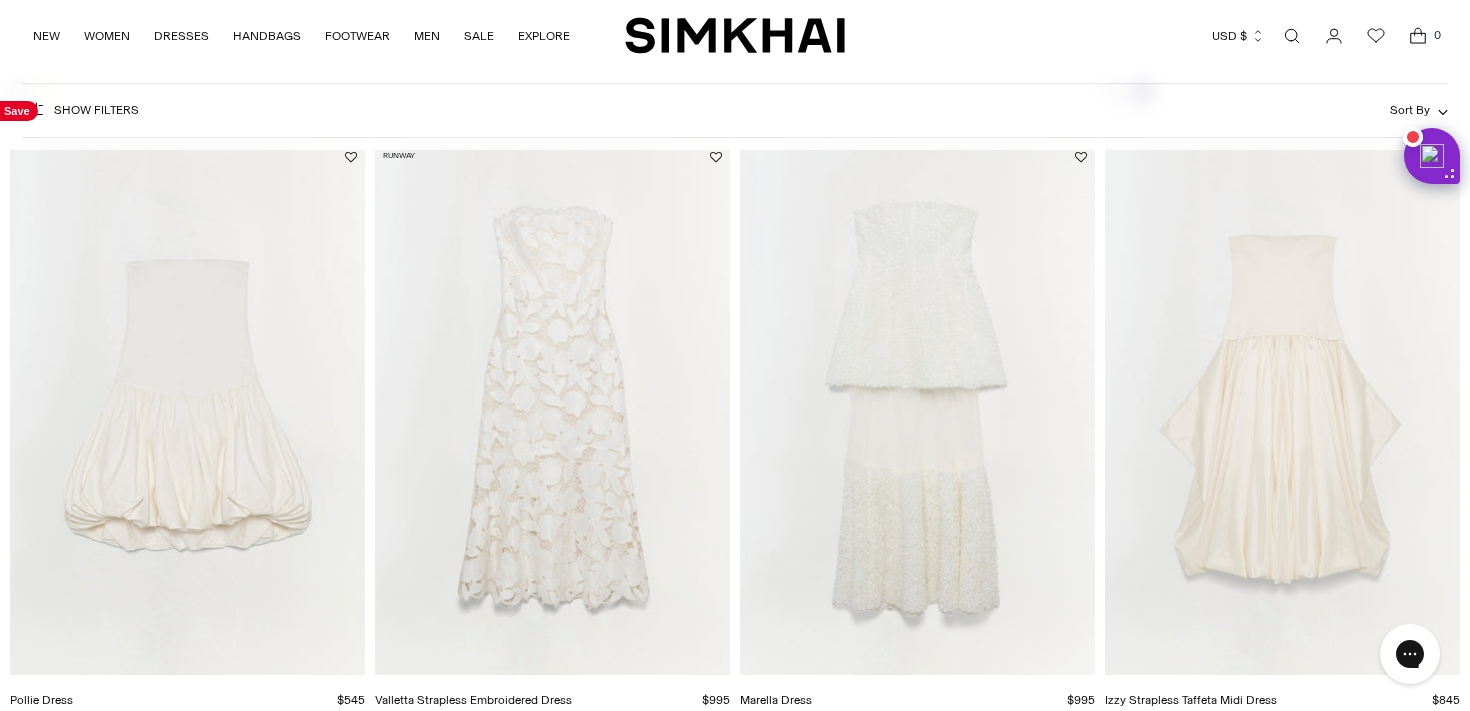 click at bounding box center (0, 0) 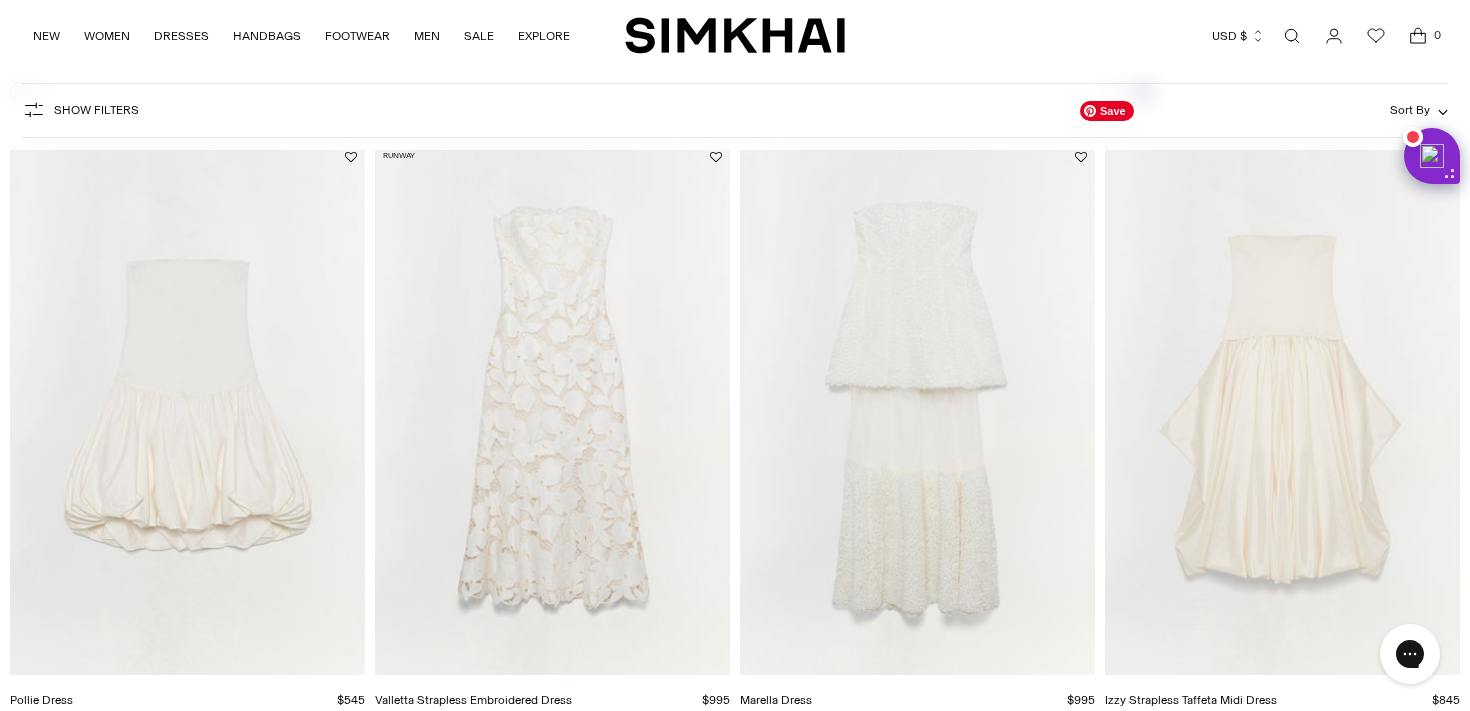 scroll, scrollTop: 1541, scrollLeft: 0, axis: vertical 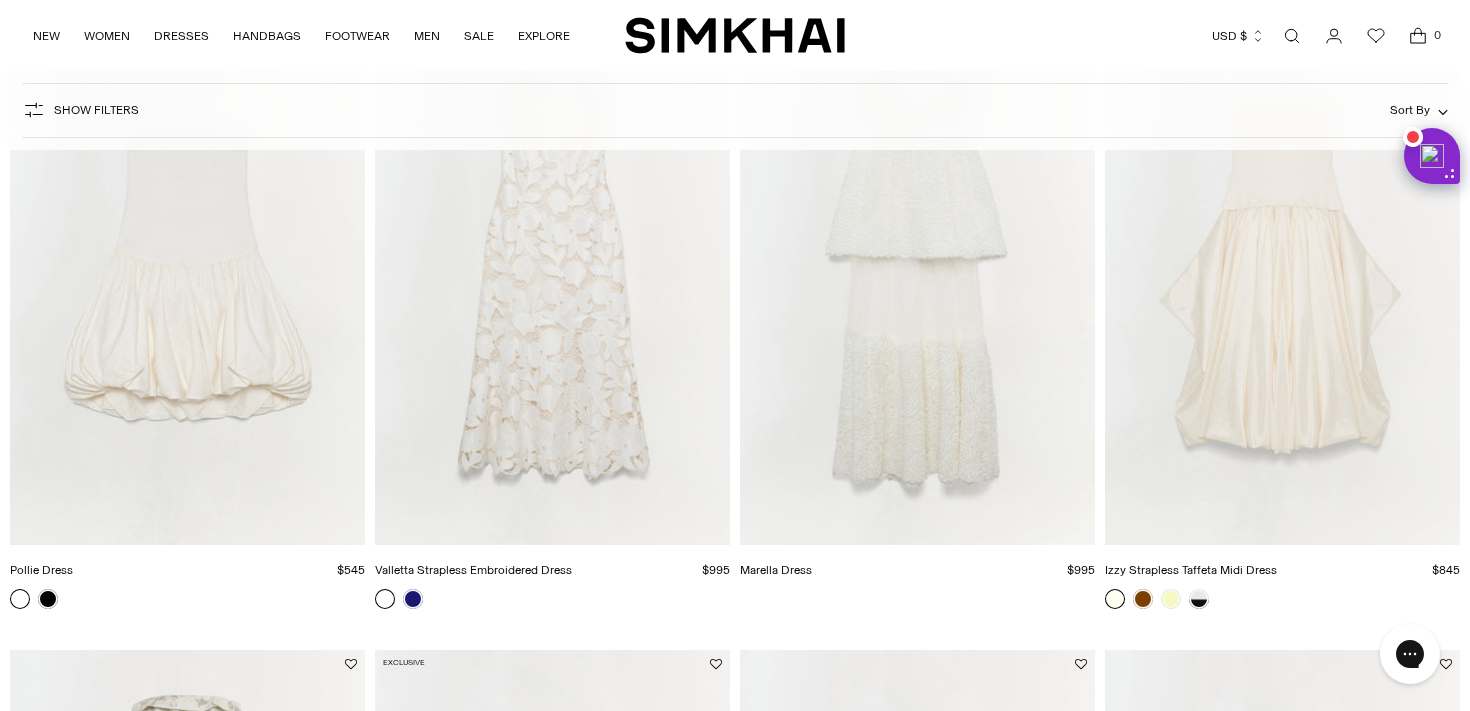 click at bounding box center (0, 0) 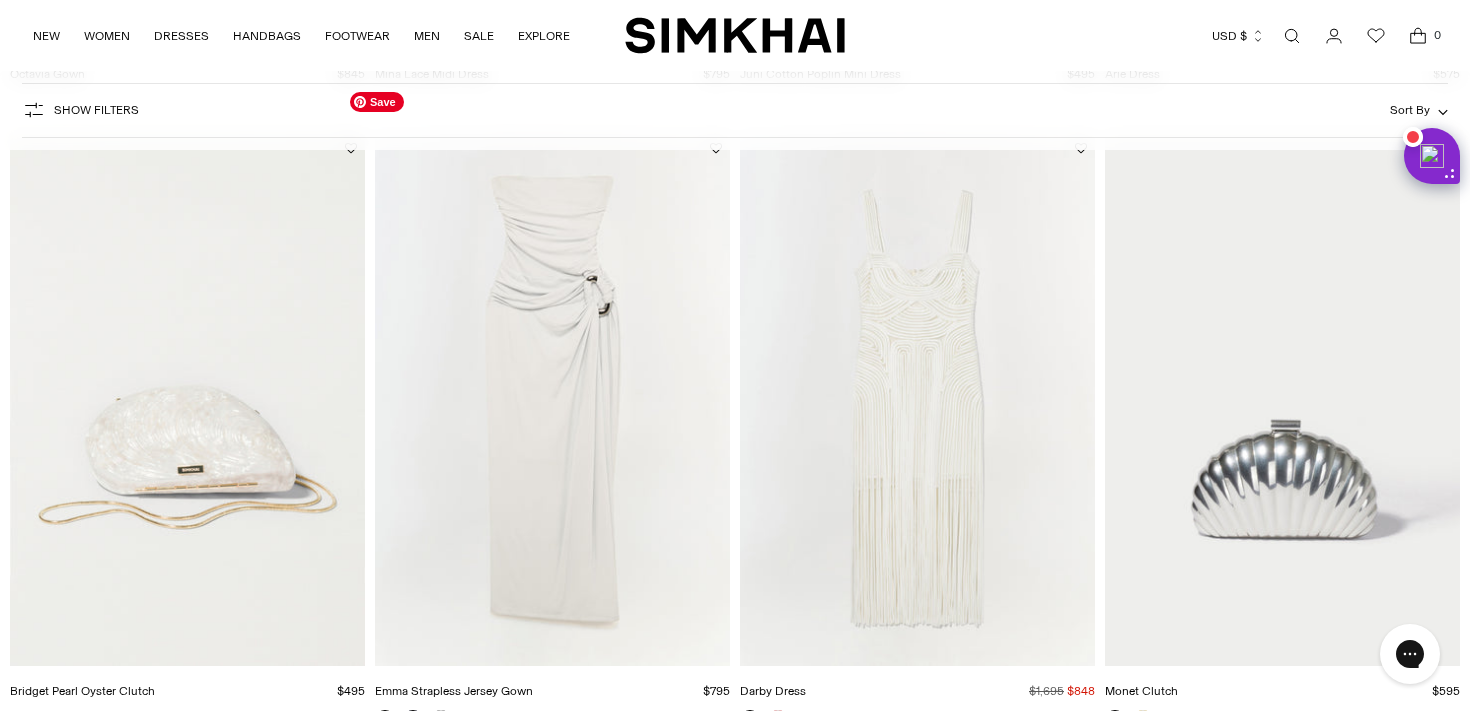 scroll, scrollTop: 2675, scrollLeft: 0, axis: vertical 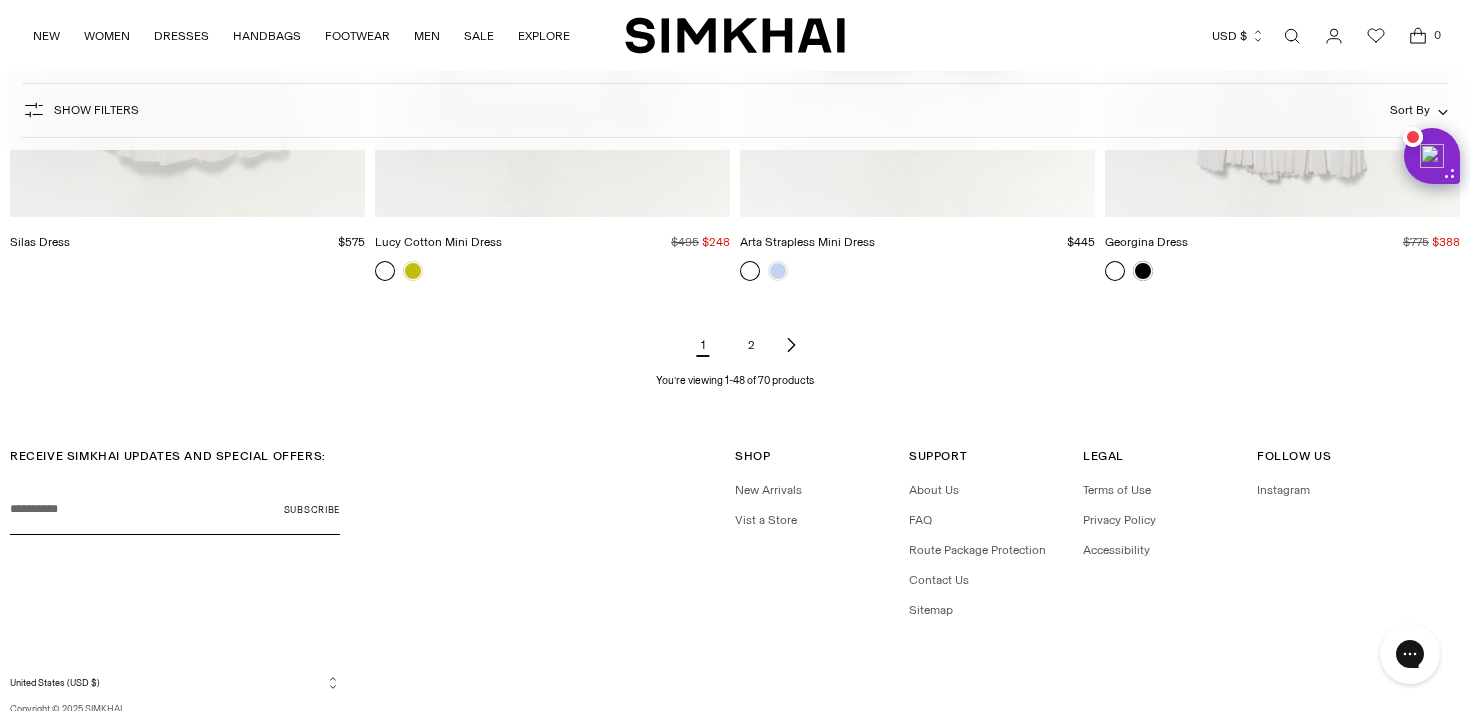 click at bounding box center (0, 0) 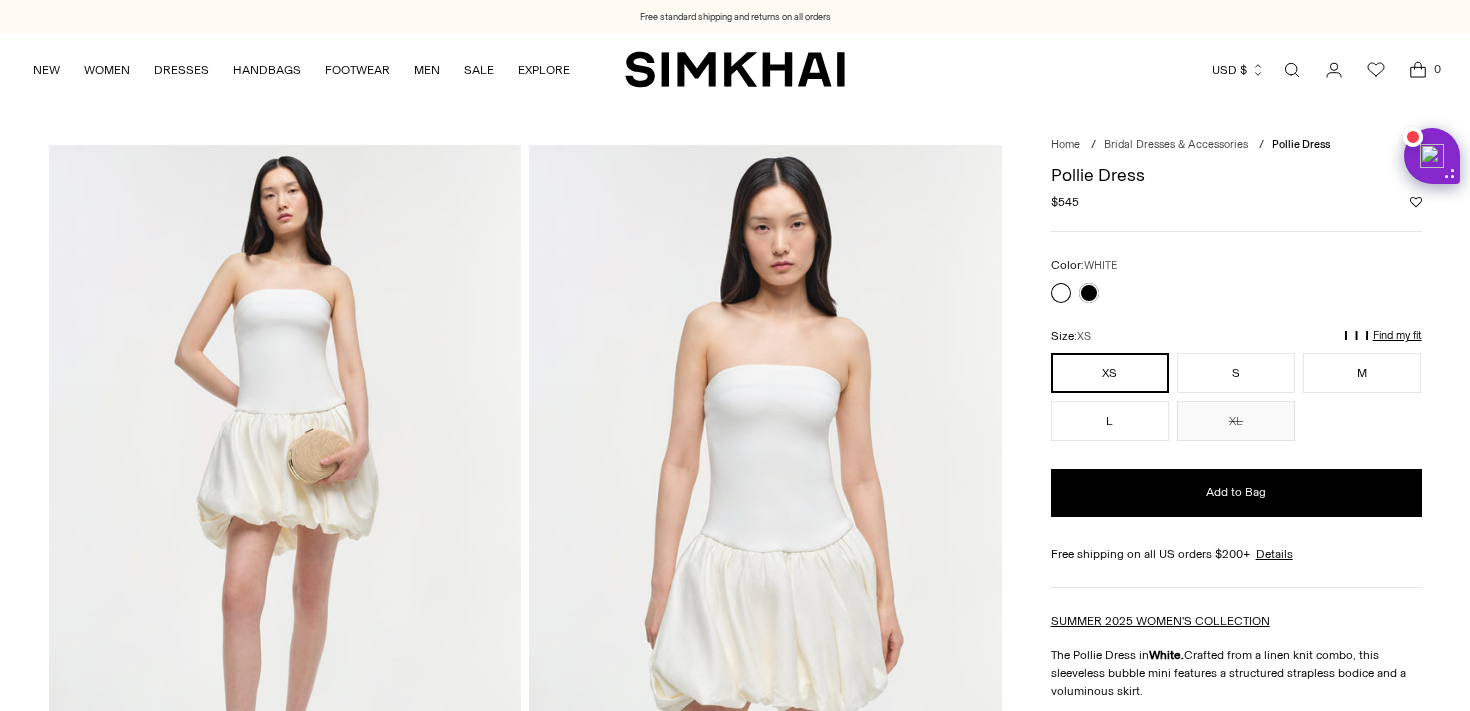 scroll, scrollTop: 0, scrollLeft: 0, axis: both 